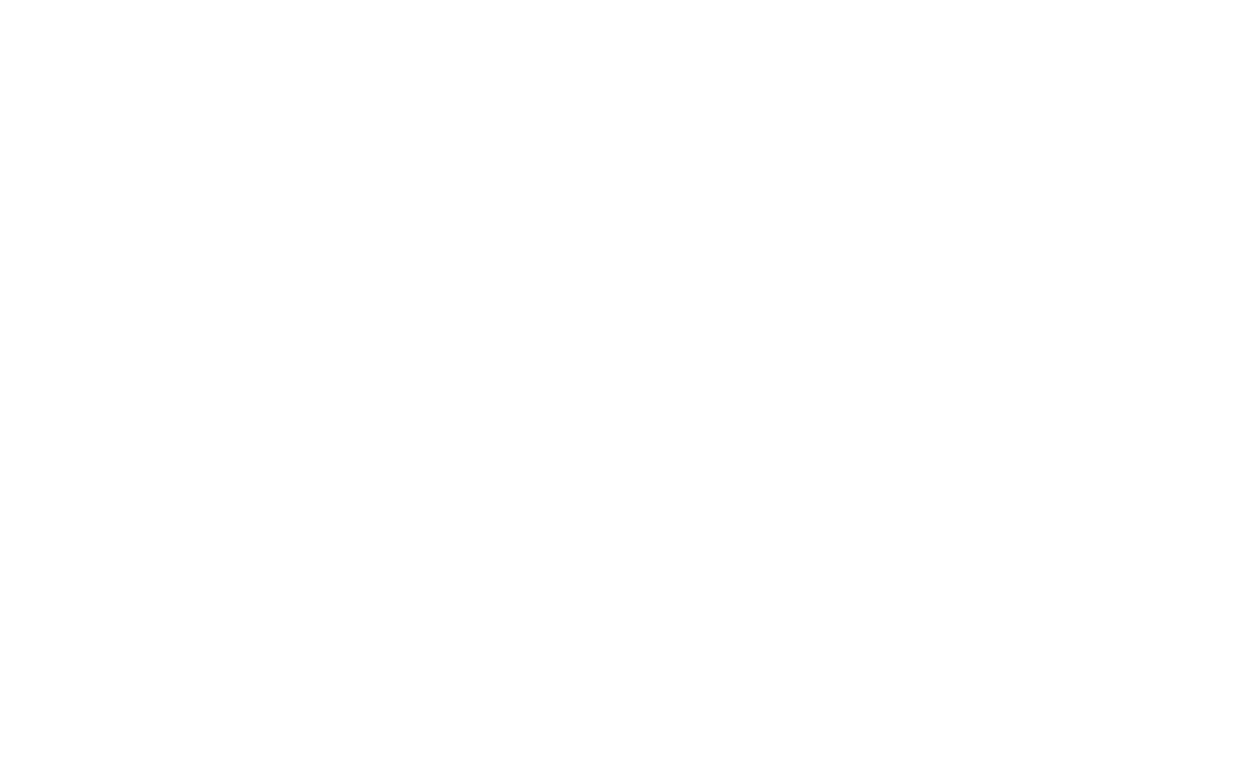 scroll, scrollTop: 0, scrollLeft: 0, axis: both 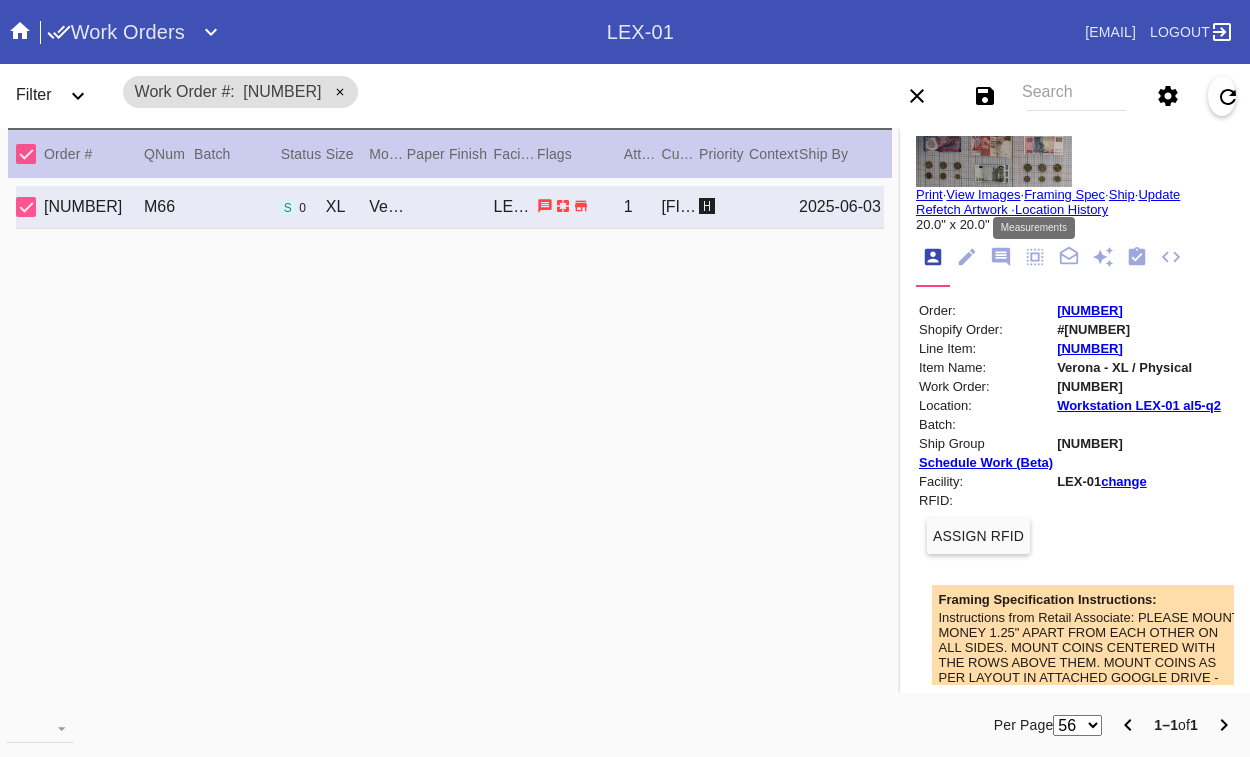click at bounding box center [1035, 257] 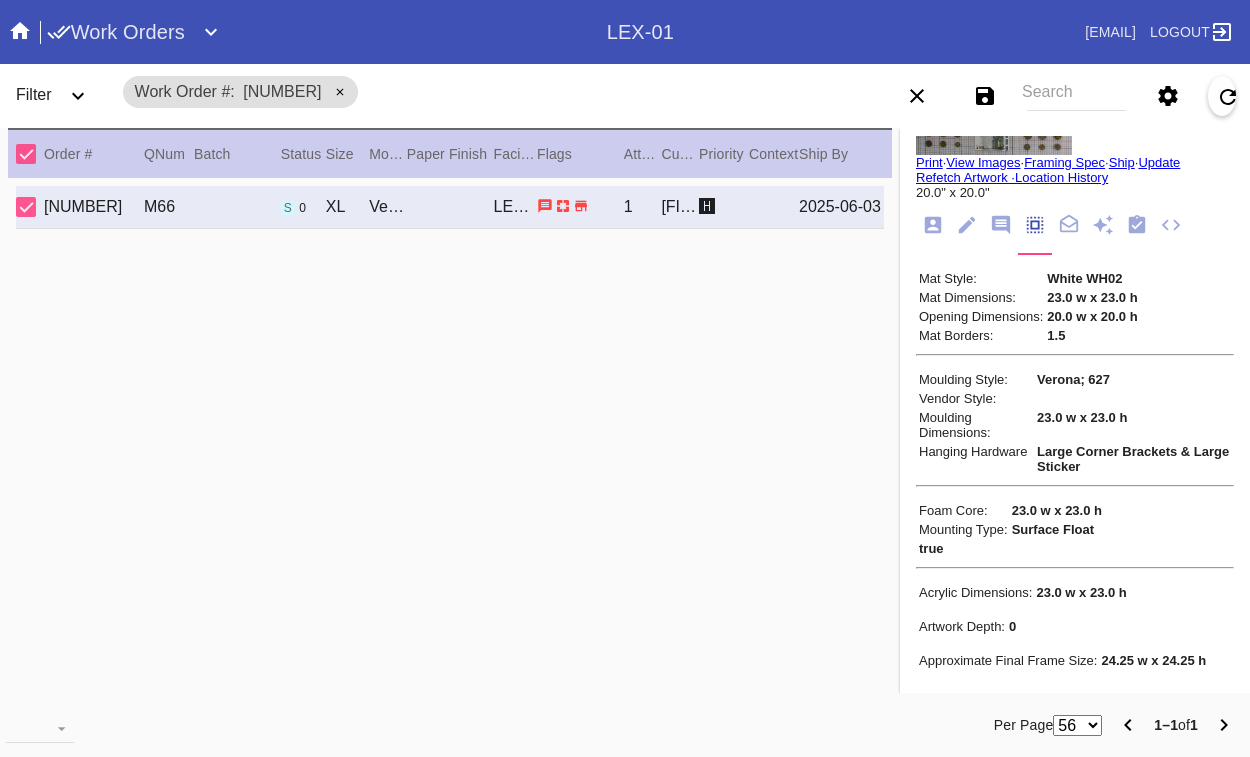 scroll, scrollTop: 0, scrollLeft: 0, axis: both 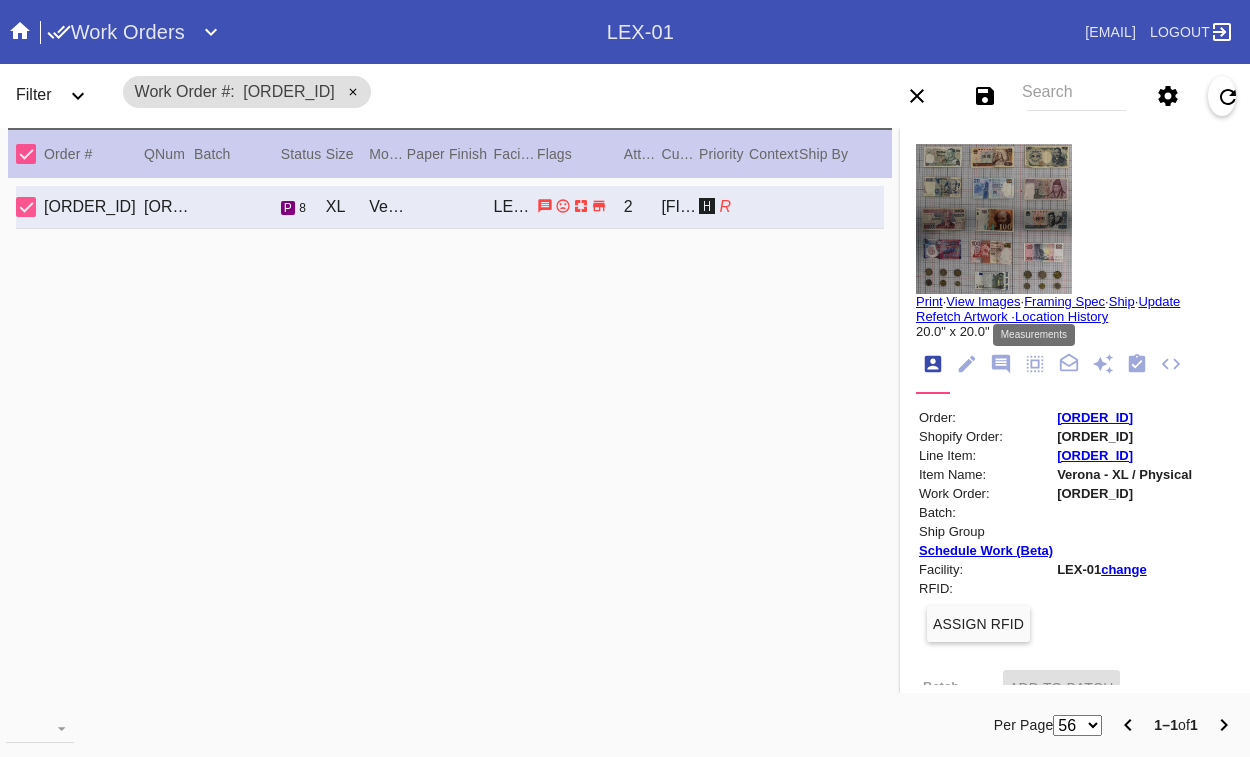 click at bounding box center (1034, 363) 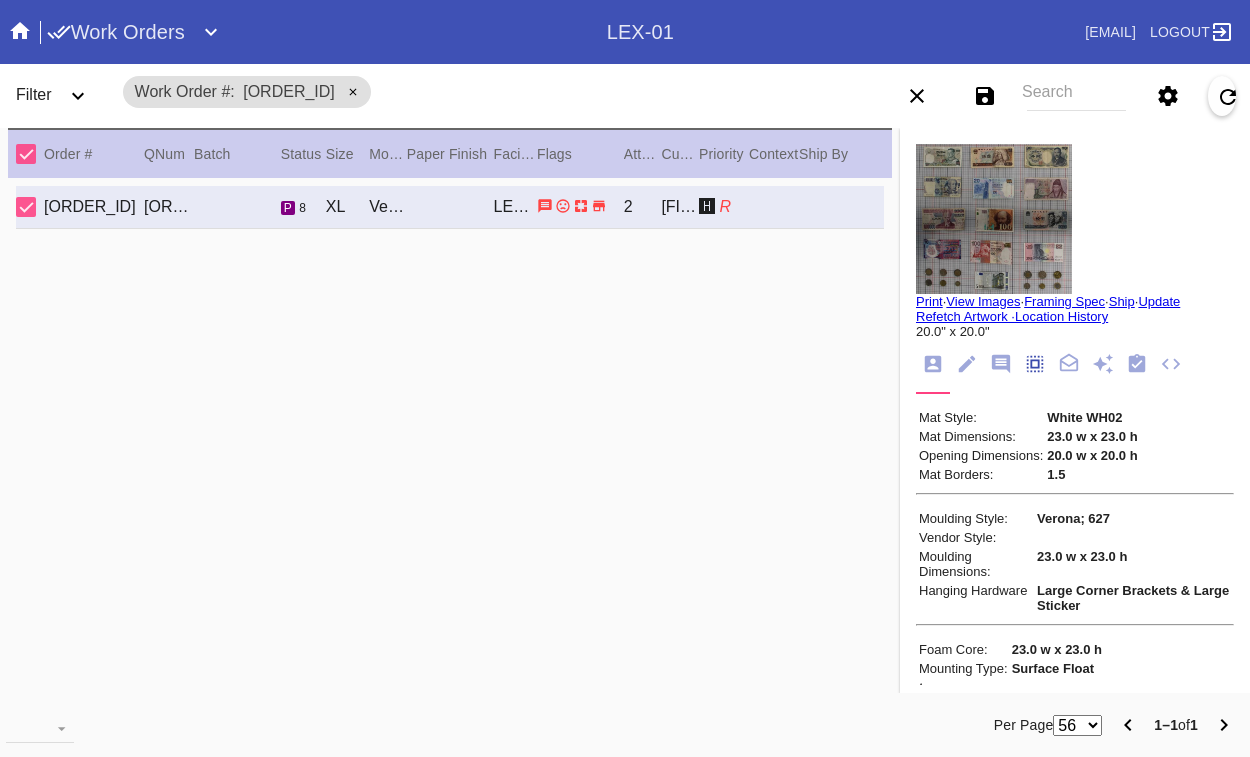 scroll, scrollTop: 173, scrollLeft: 0, axis: vertical 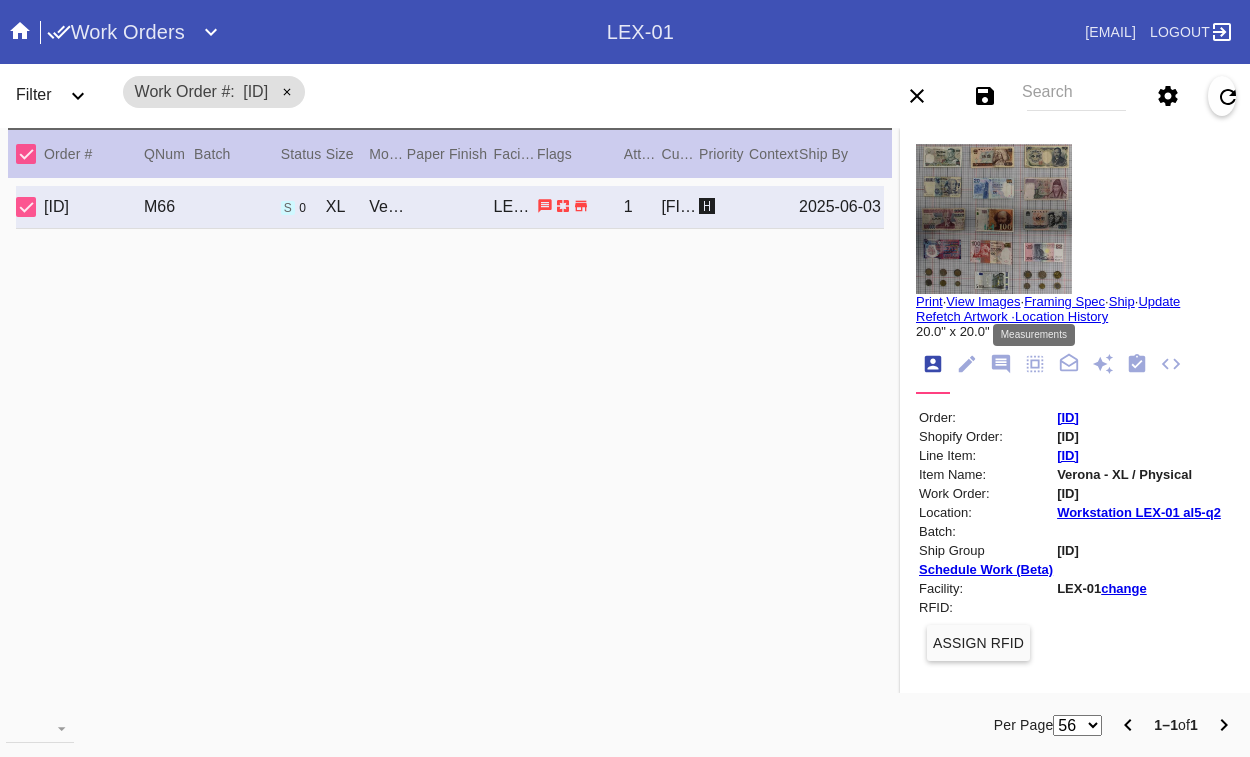 click at bounding box center (1035, 364) 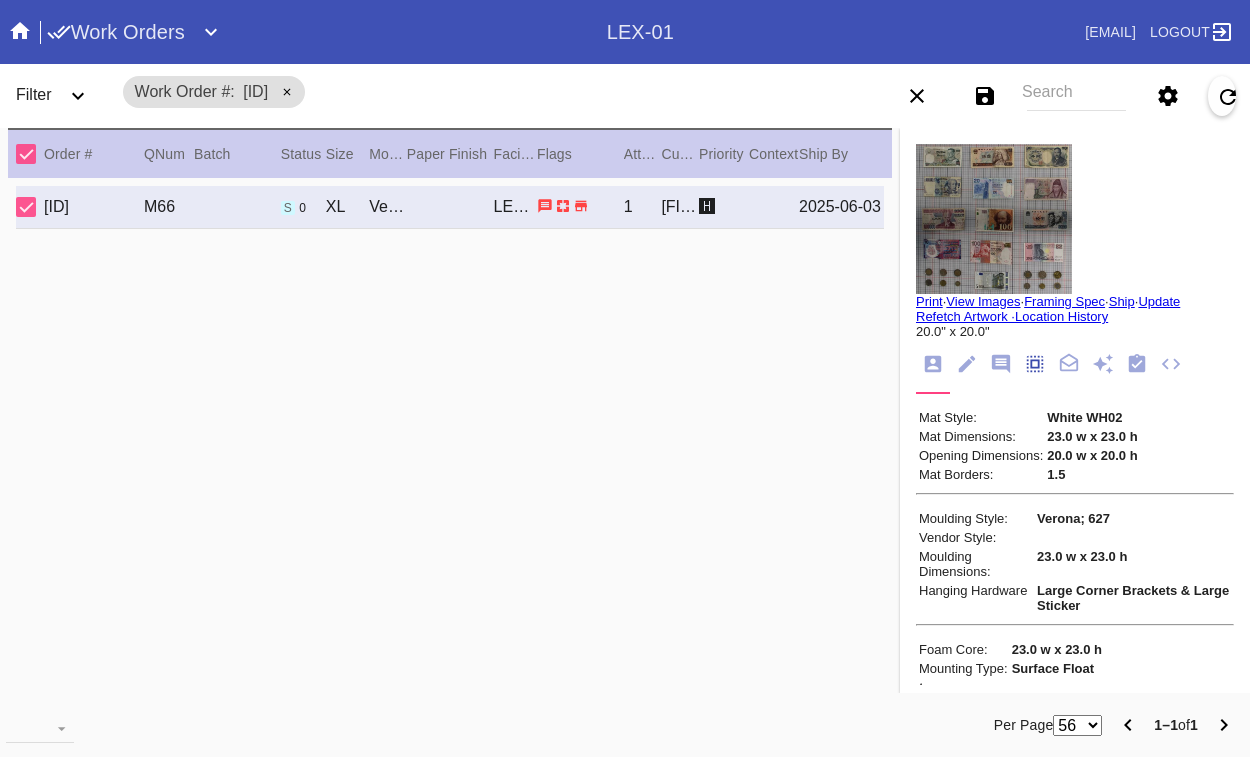 scroll, scrollTop: 173, scrollLeft: 0, axis: vertical 